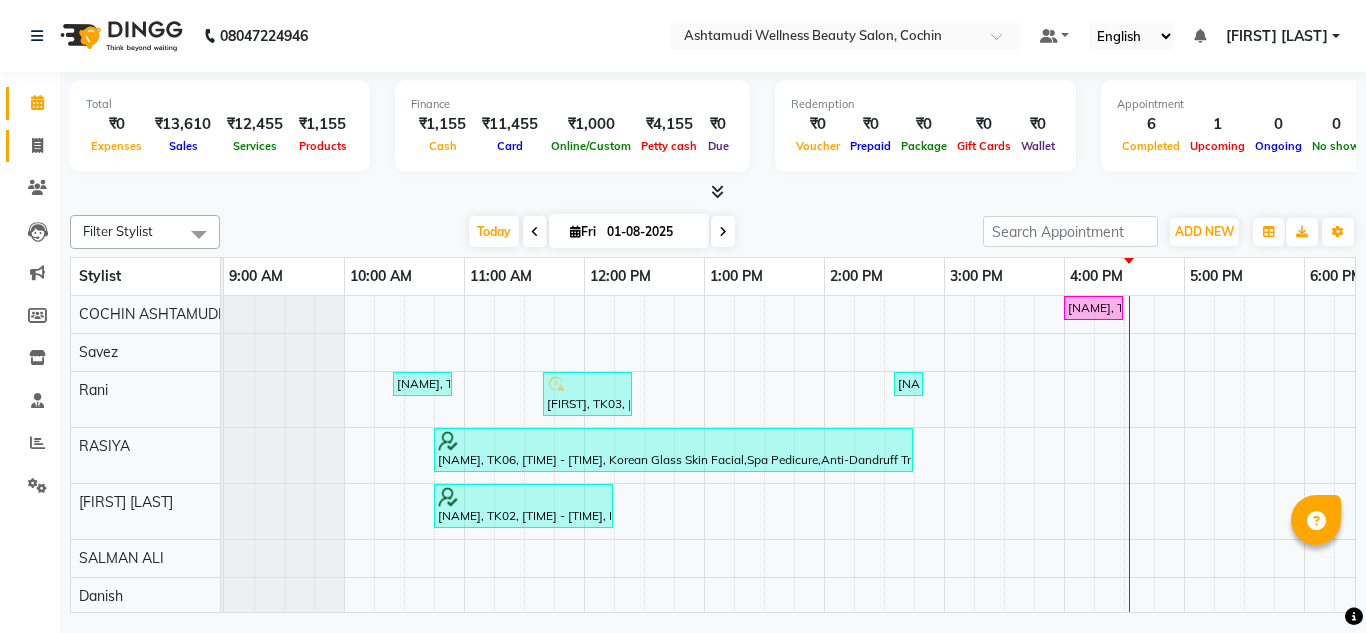 scroll, scrollTop: 0, scrollLeft: 0, axis: both 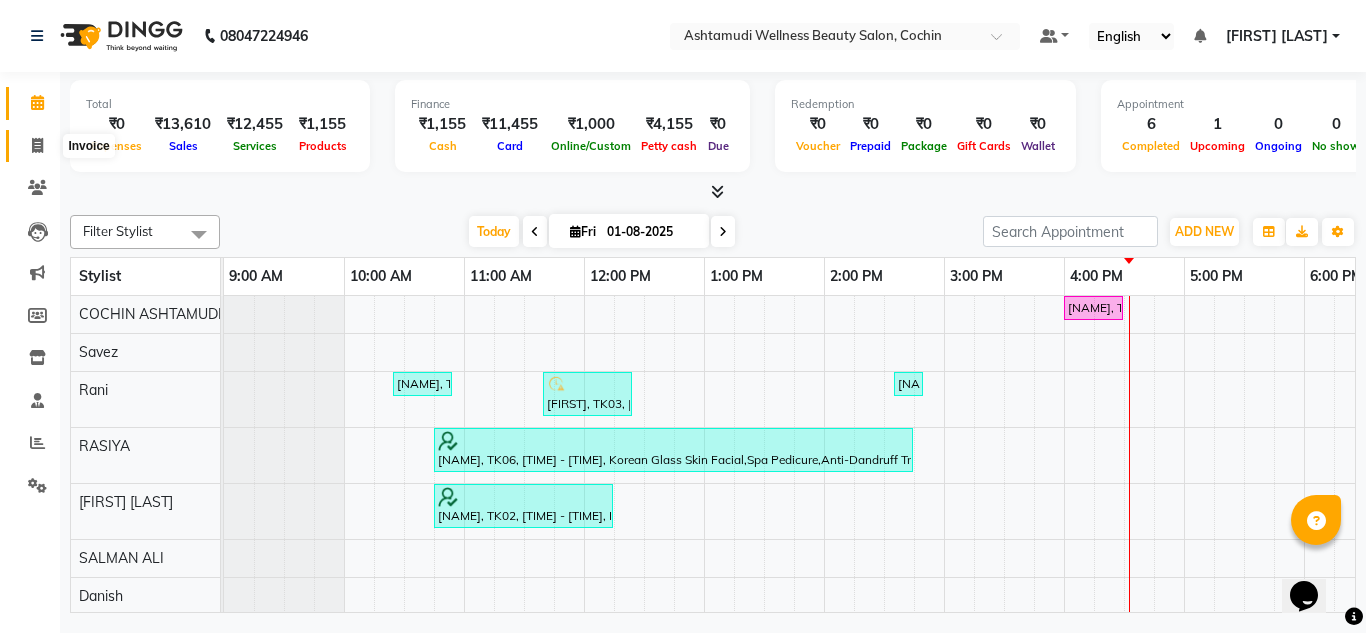 click 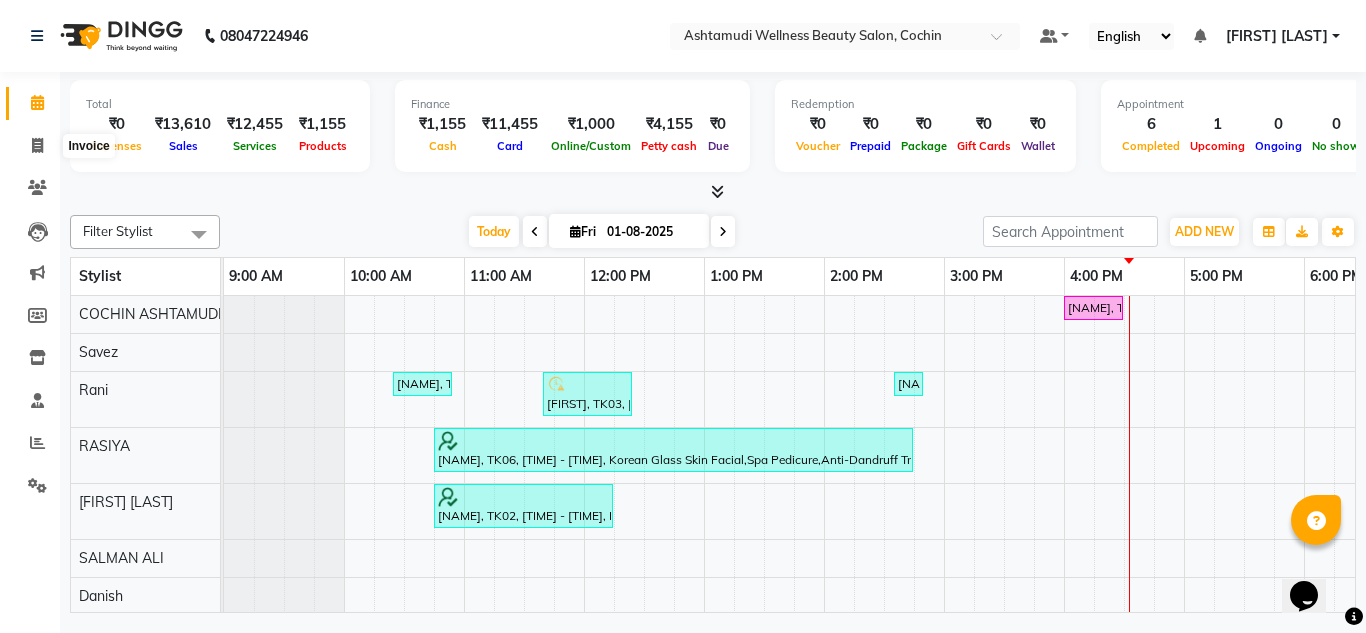select on "4632" 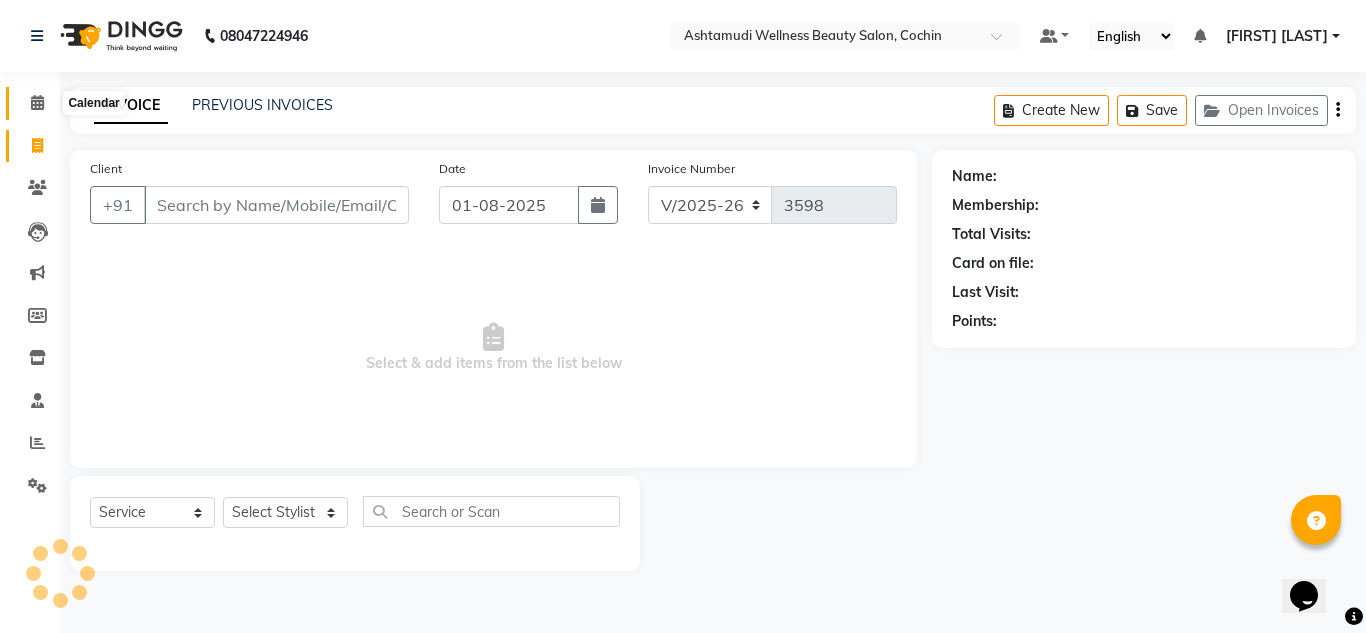 click 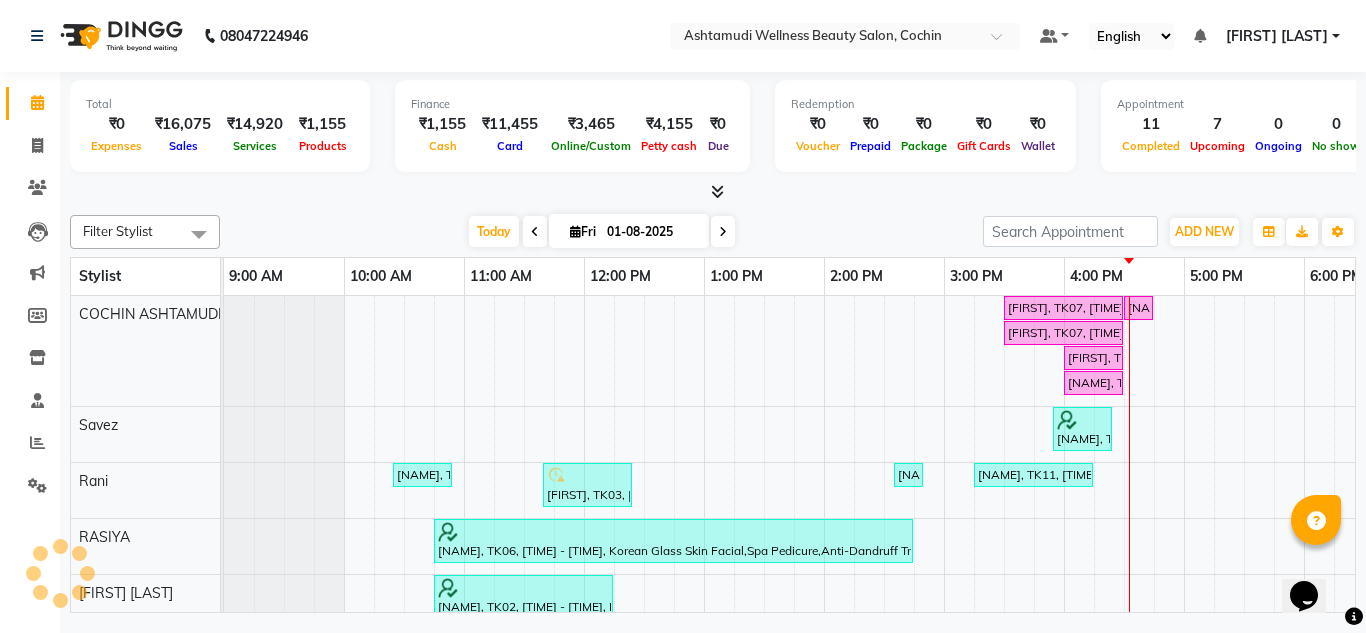 scroll, scrollTop: 0, scrollLeft: 0, axis: both 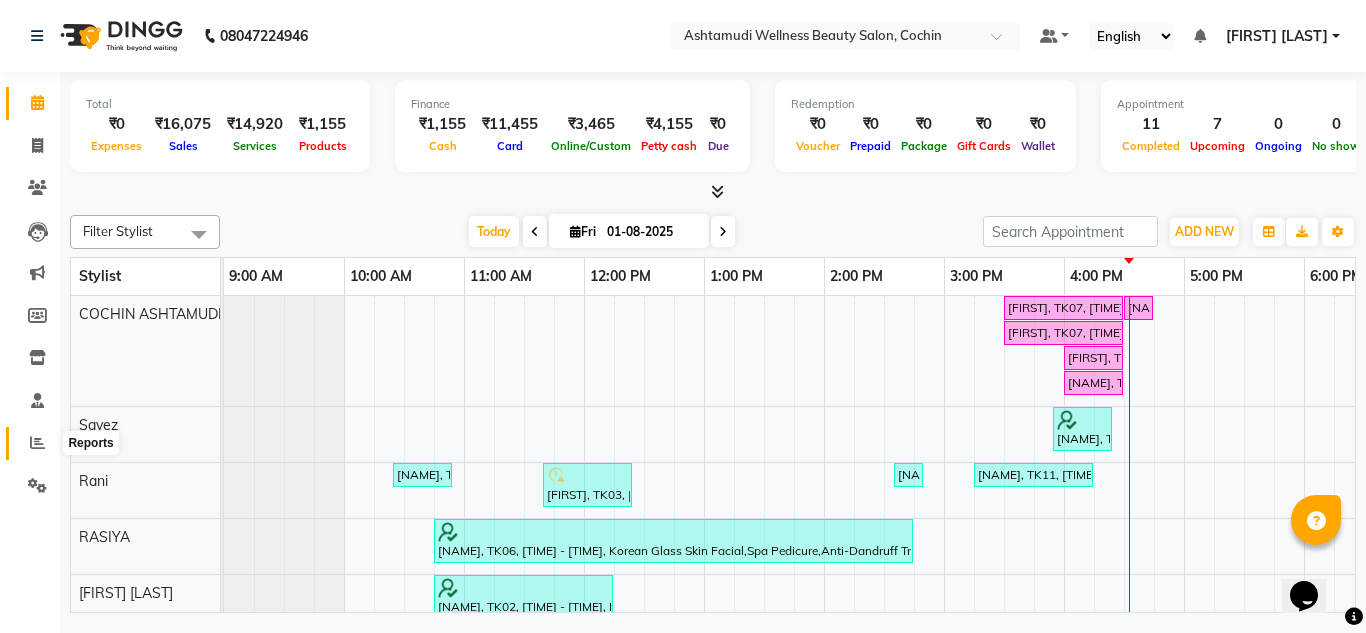 click 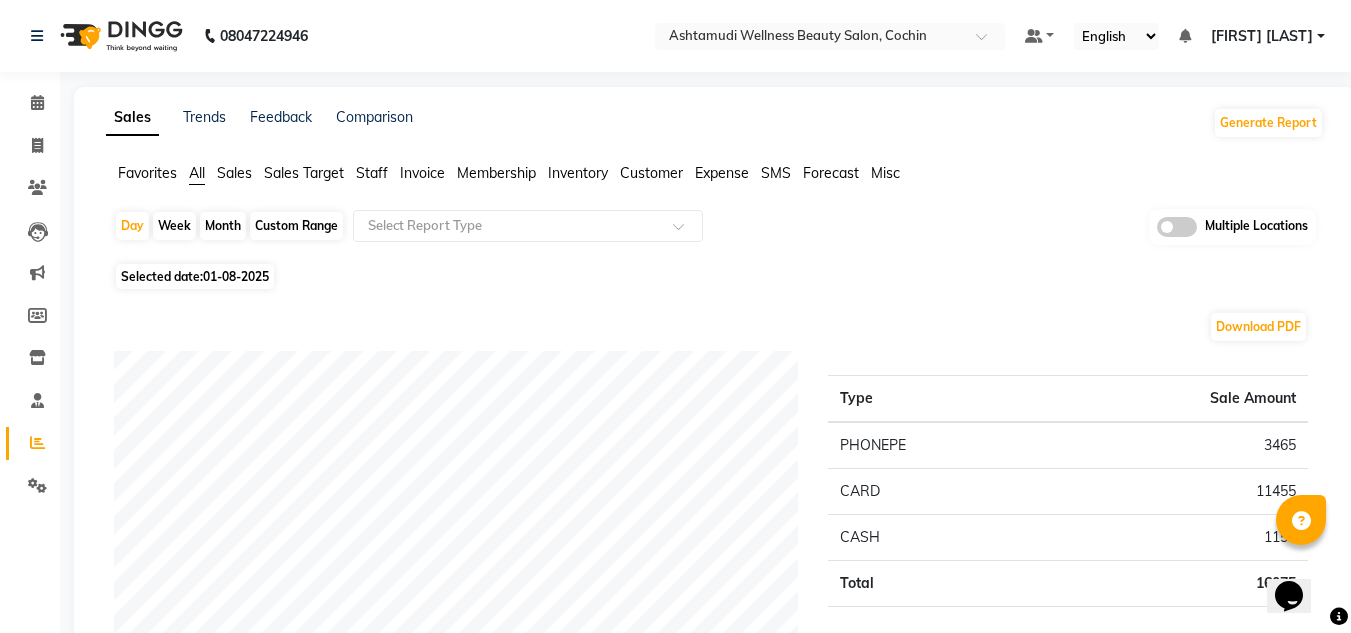 click 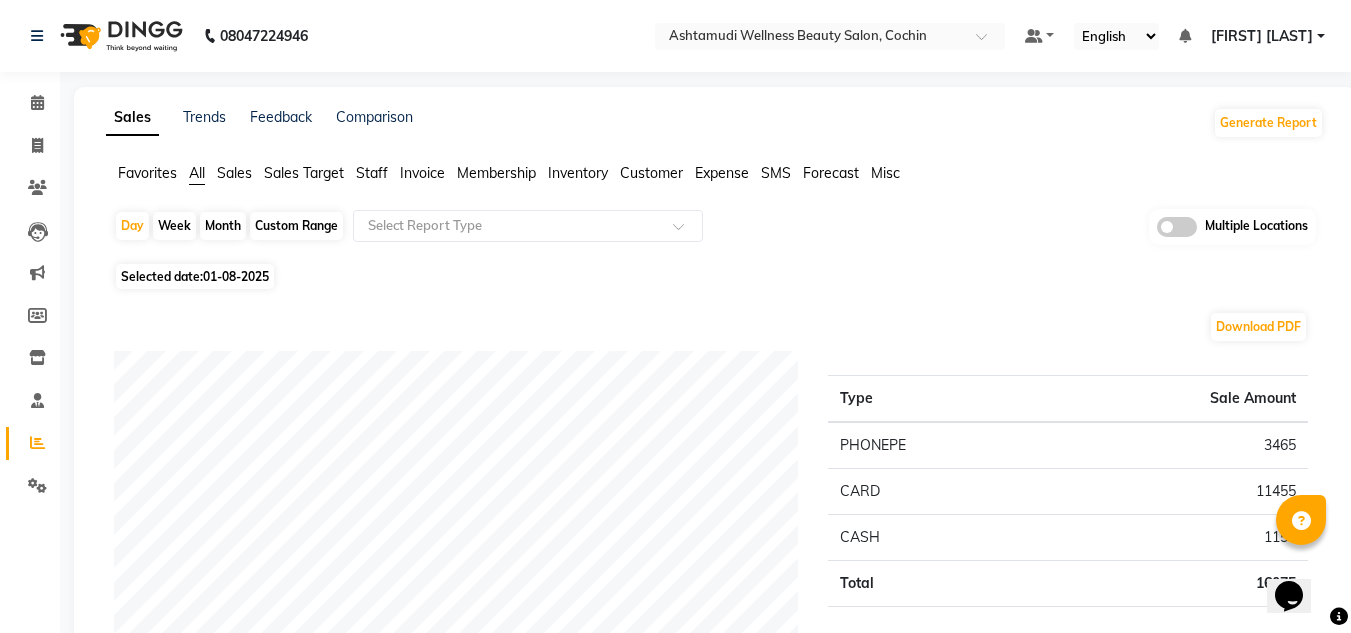 click 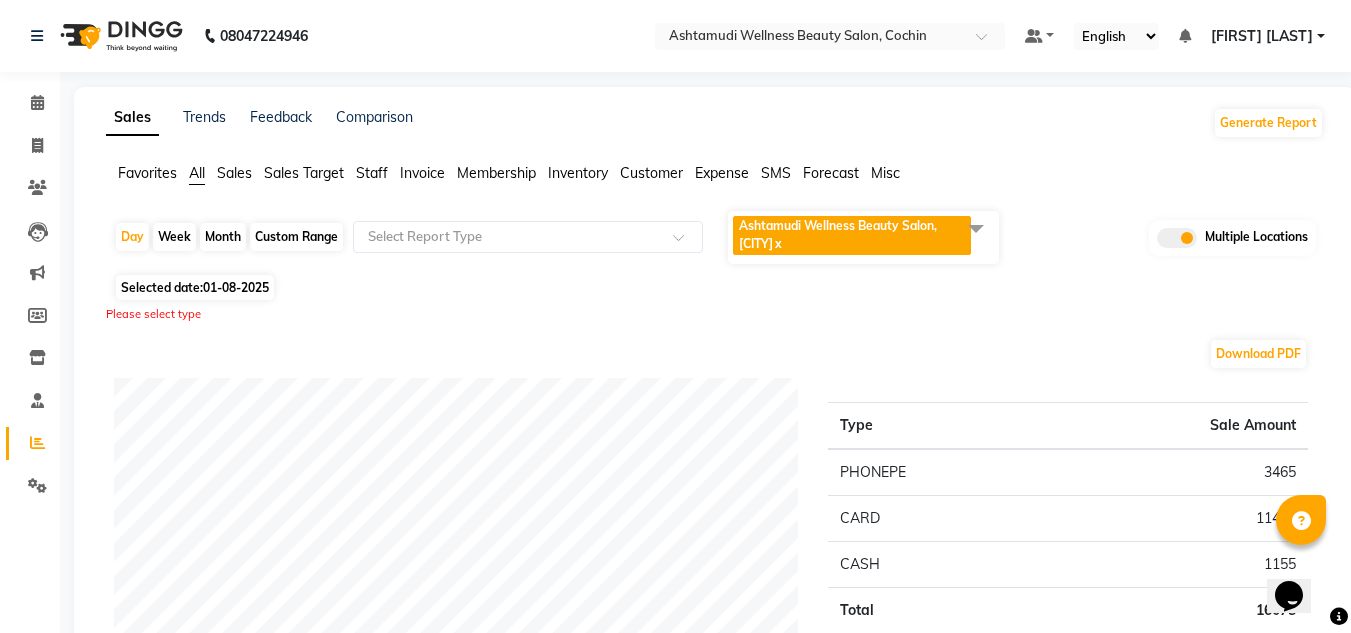 click on "Ashtamudi Wellness Beauty Salon, COCHIN  x" 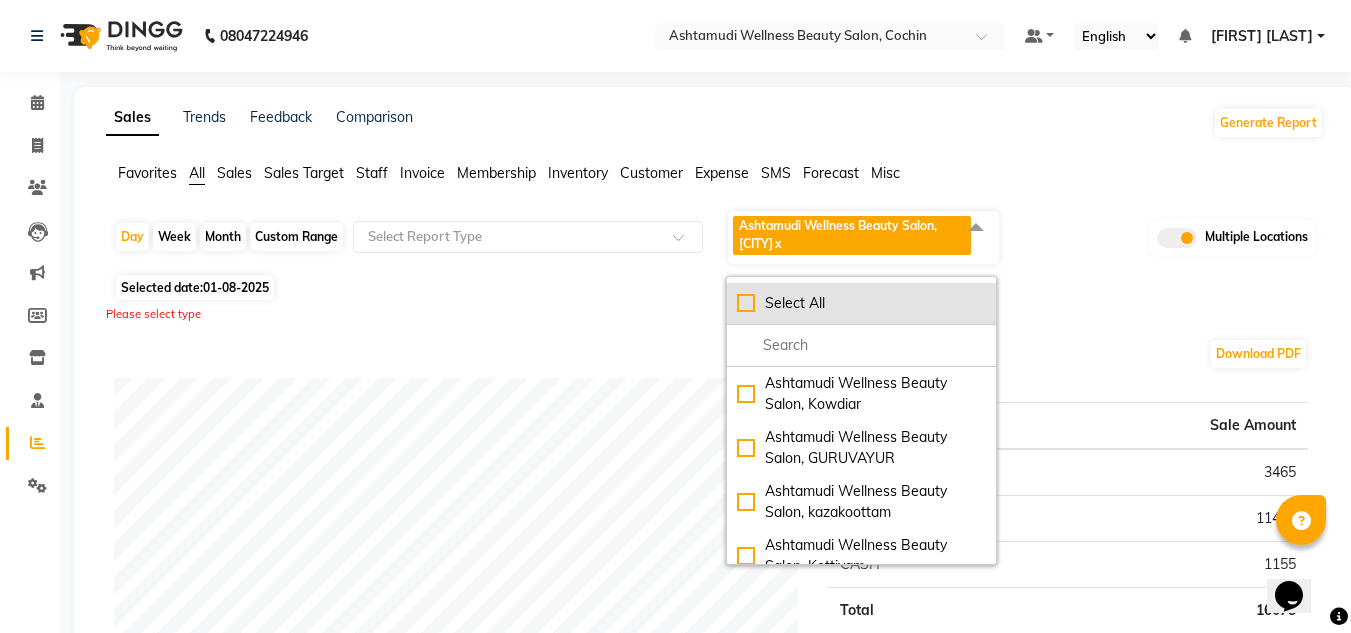 click on "Select All" 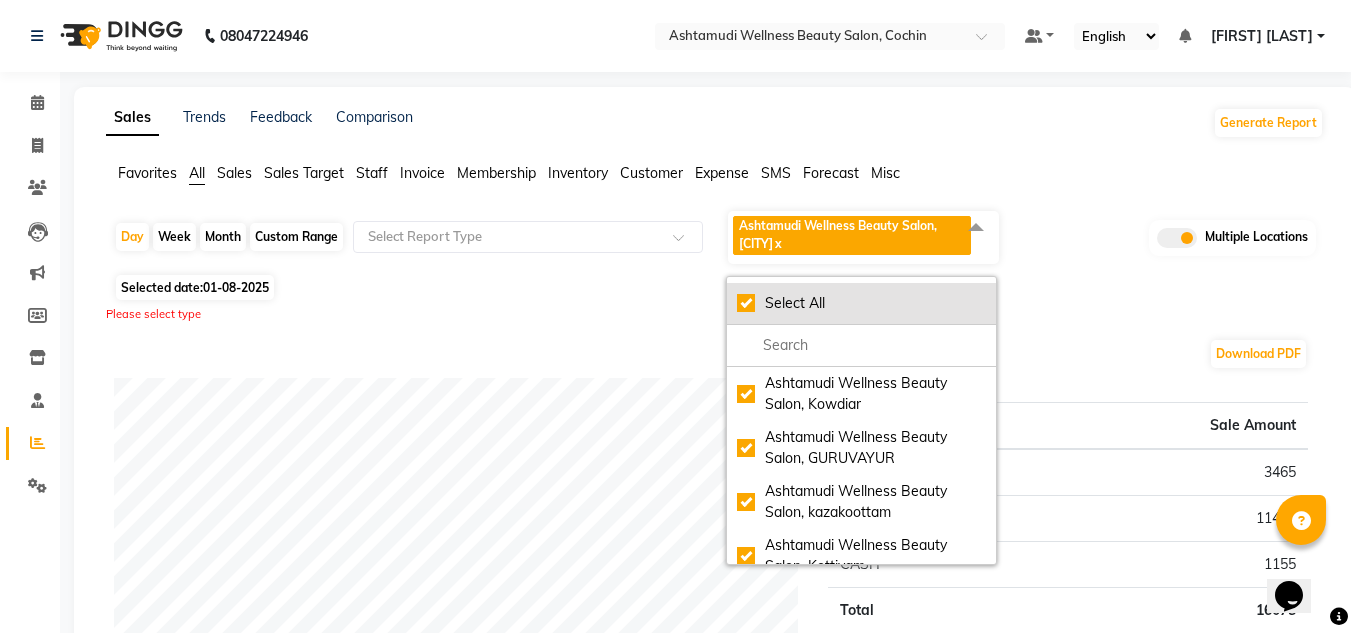 checkbox on "true" 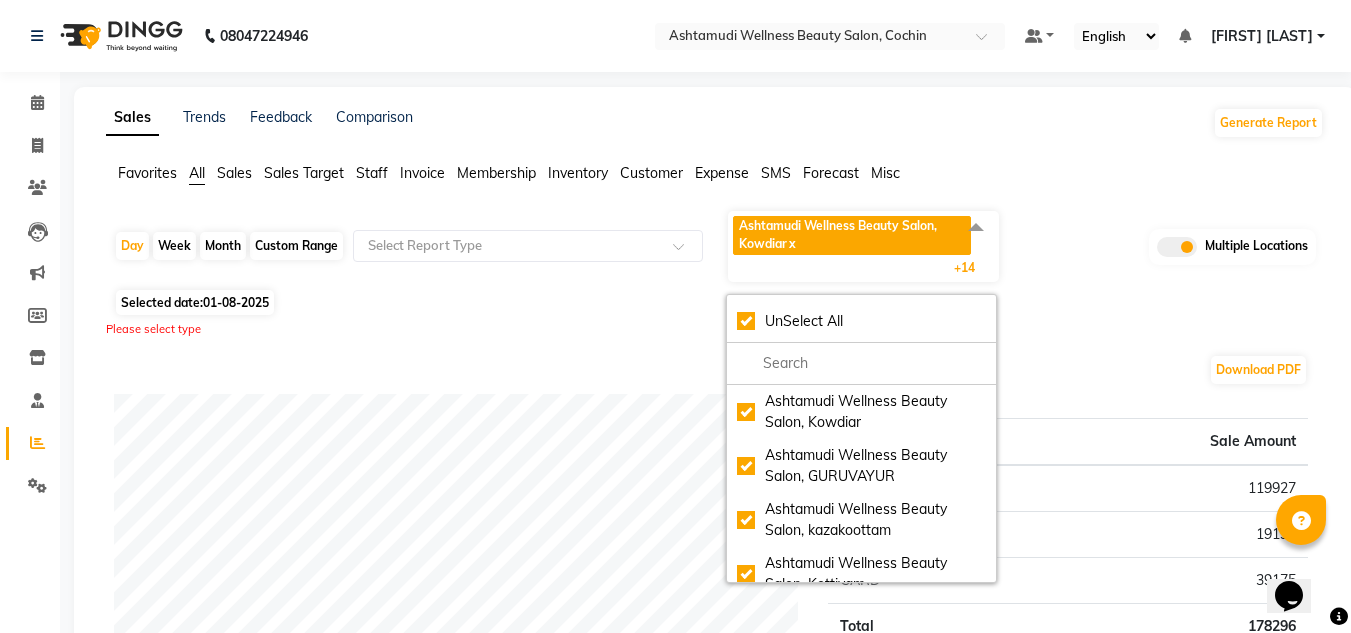click on "Selected date:  01-08-2025" 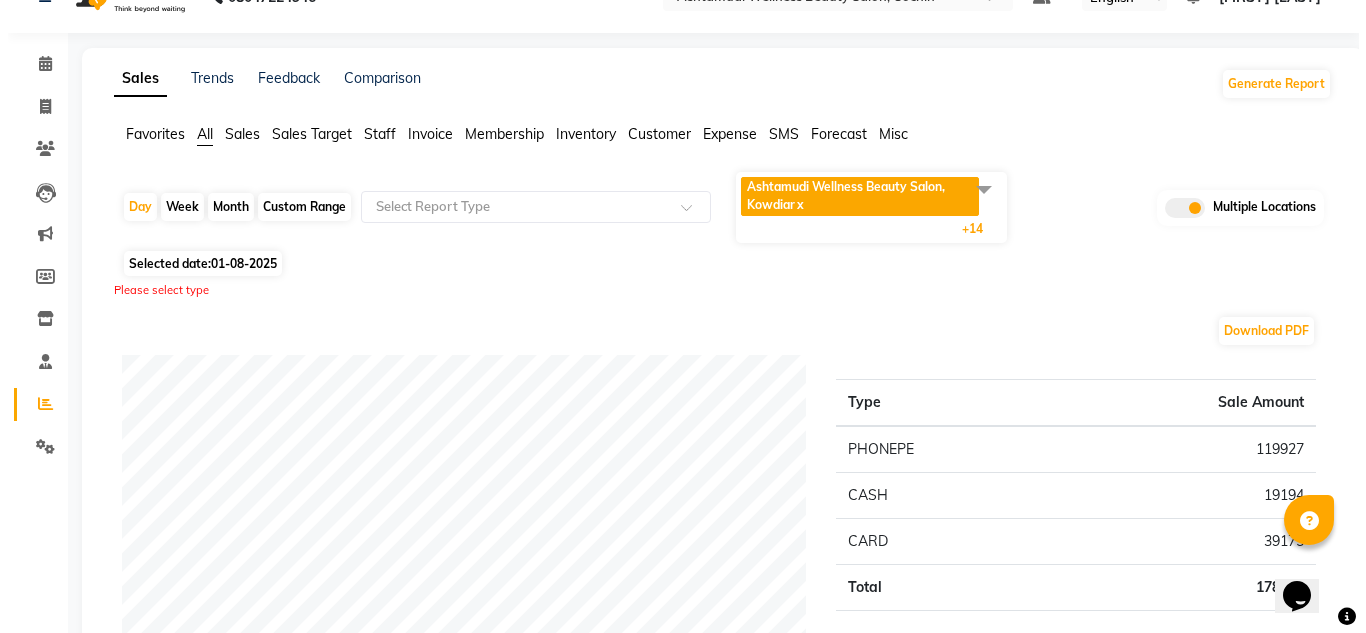 scroll, scrollTop: 0, scrollLeft: 0, axis: both 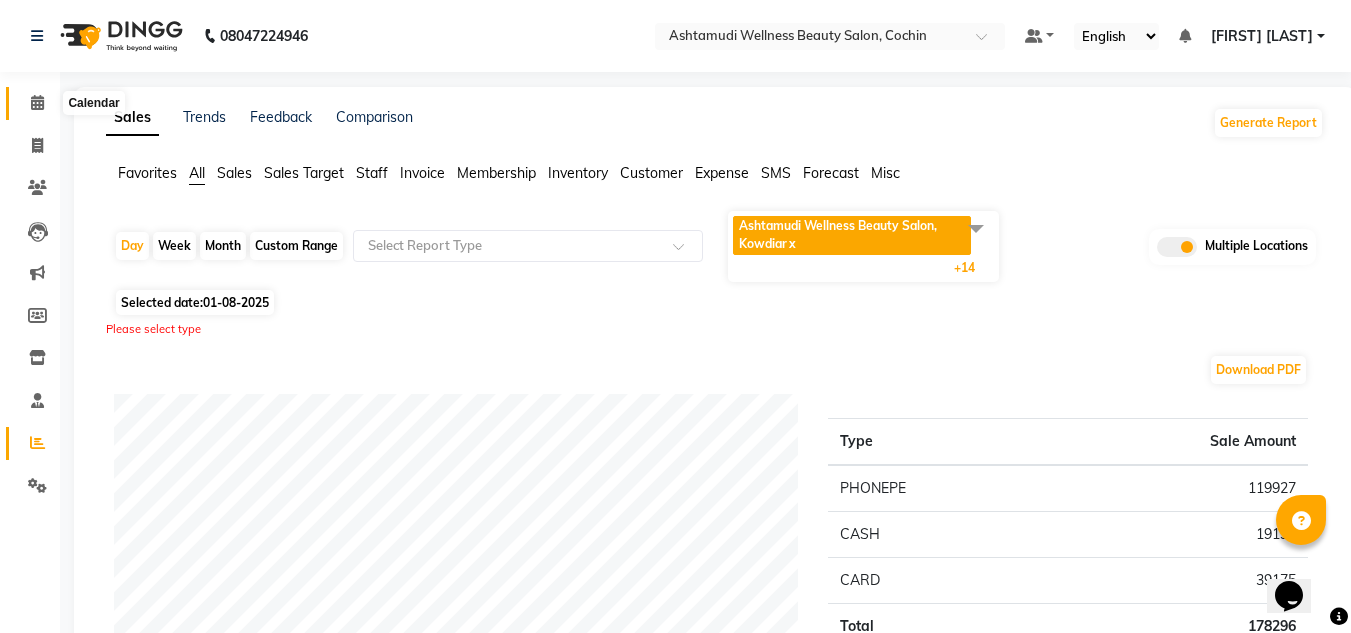 click 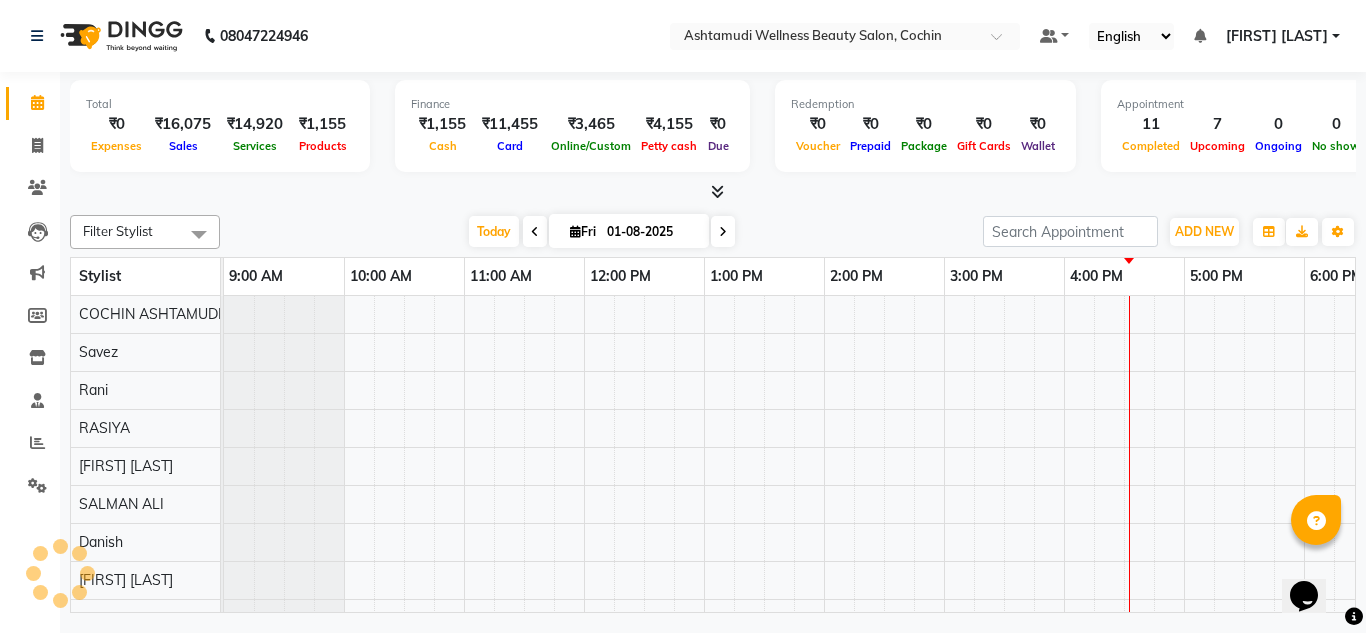 scroll, scrollTop: 0, scrollLeft: 0, axis: both 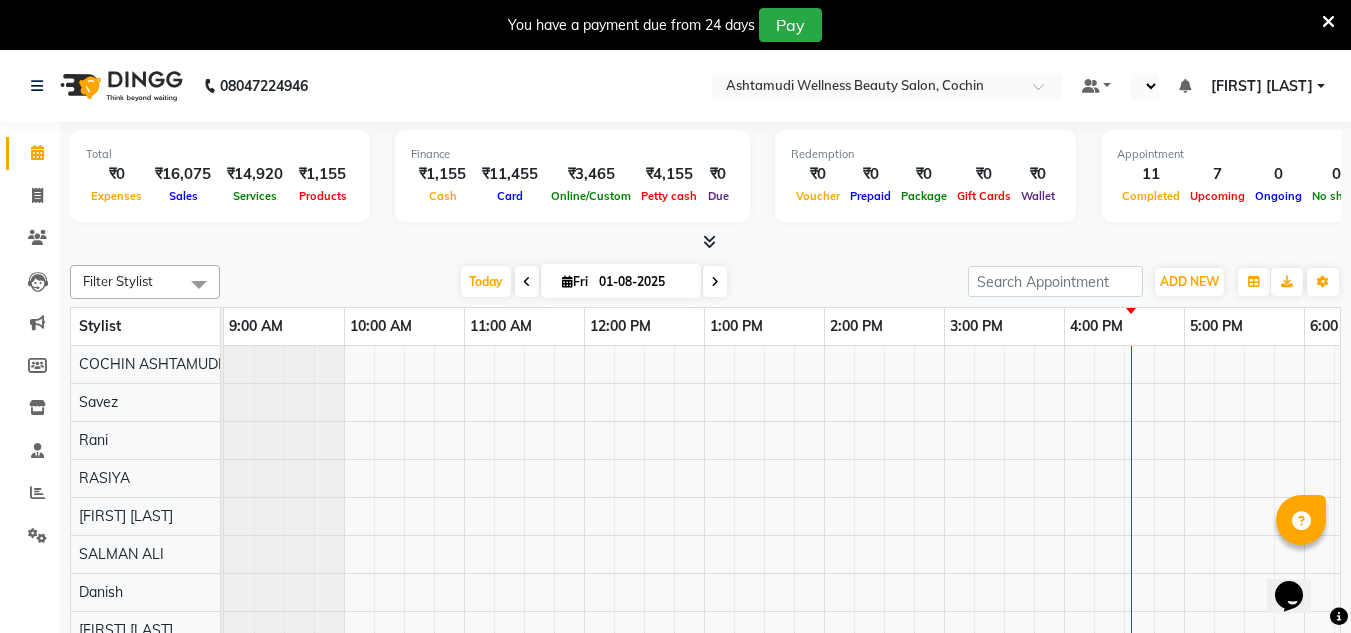 select on "en" 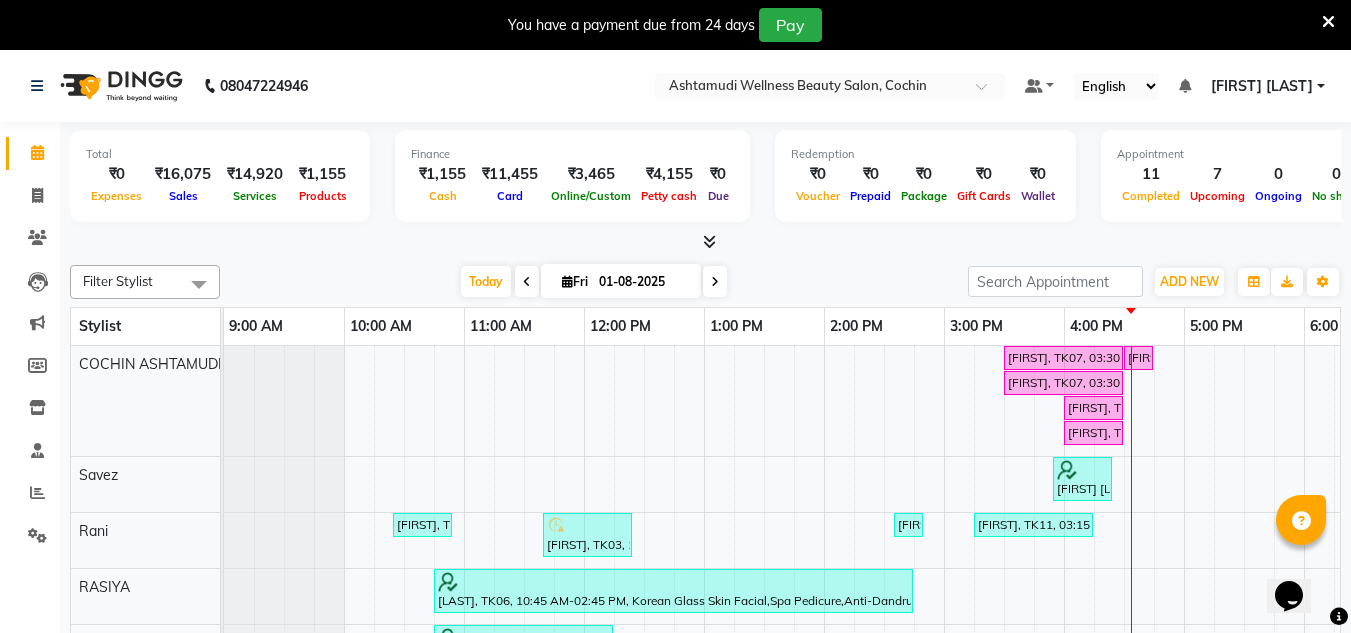 scroll, scrollTop: 0, scrollLeft: 0, axis: both 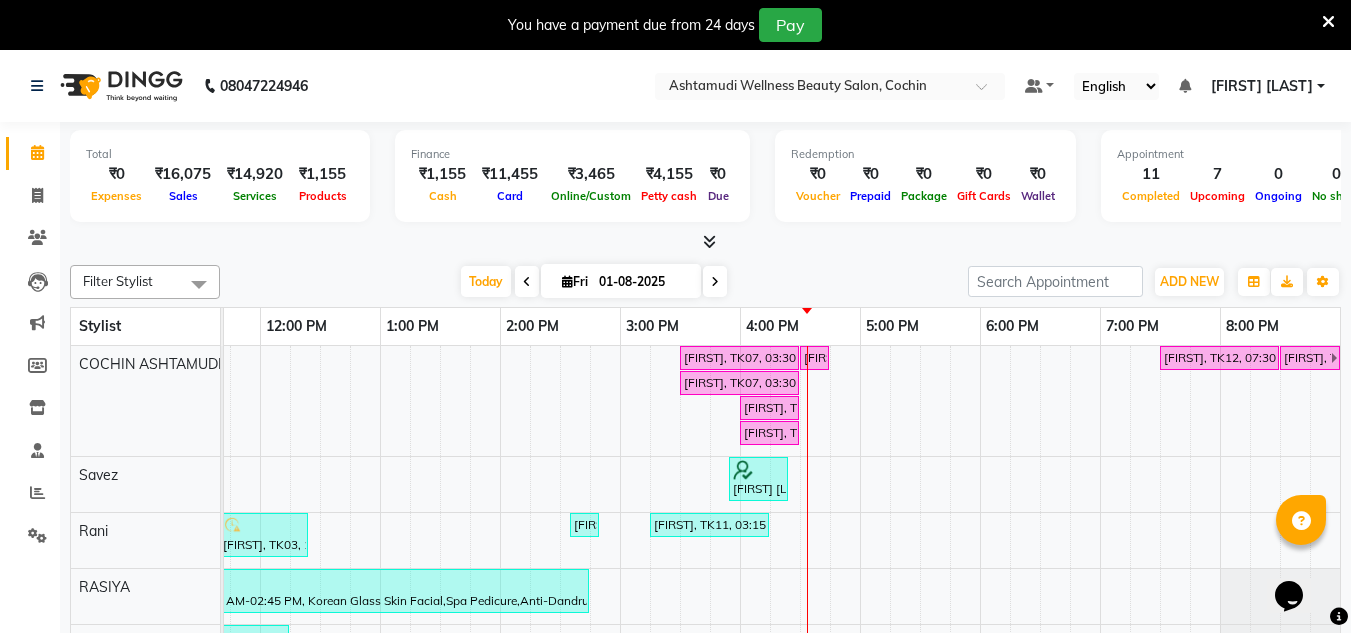 click at bounding box center [1328, 22] 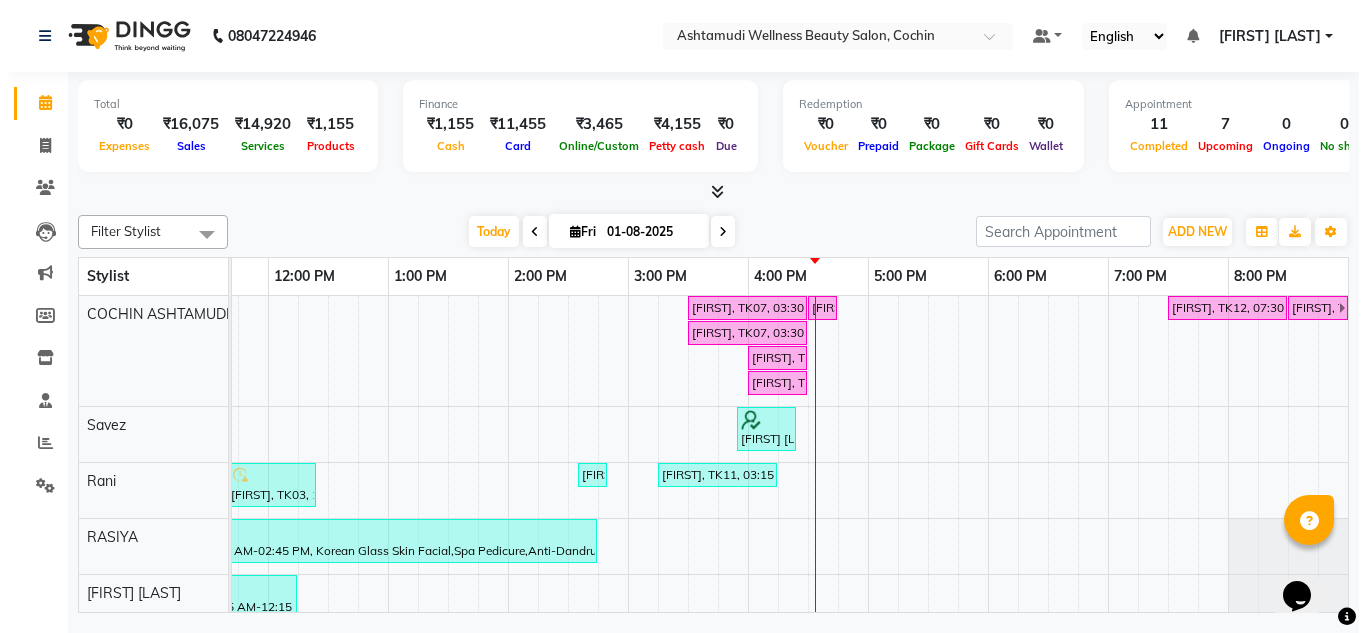 scroll, scrollTop: 0, scrollLeft: 309, axis: horizontal 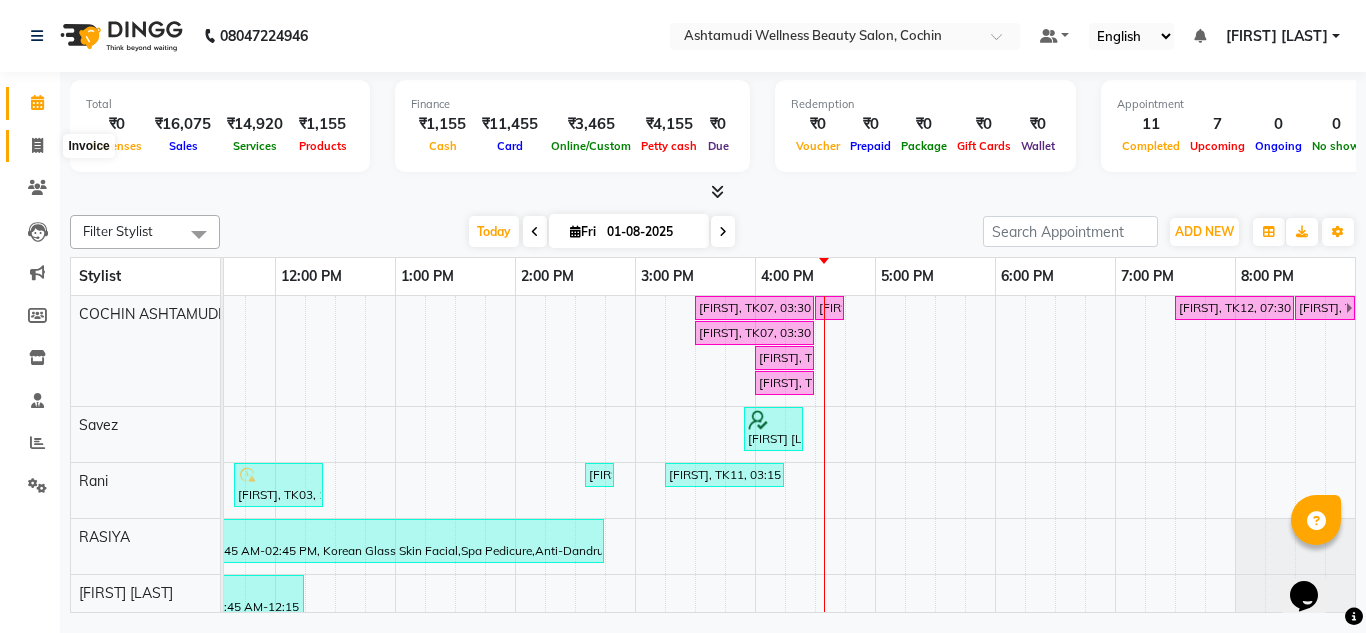 click 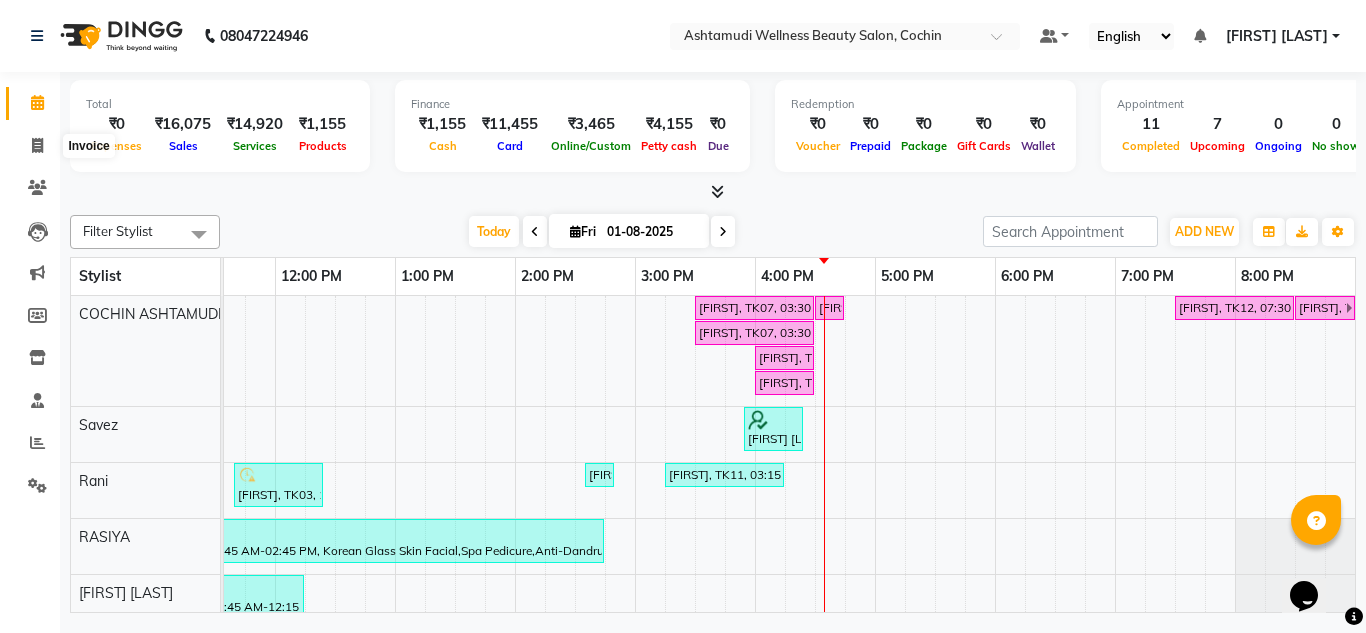 select on "service" 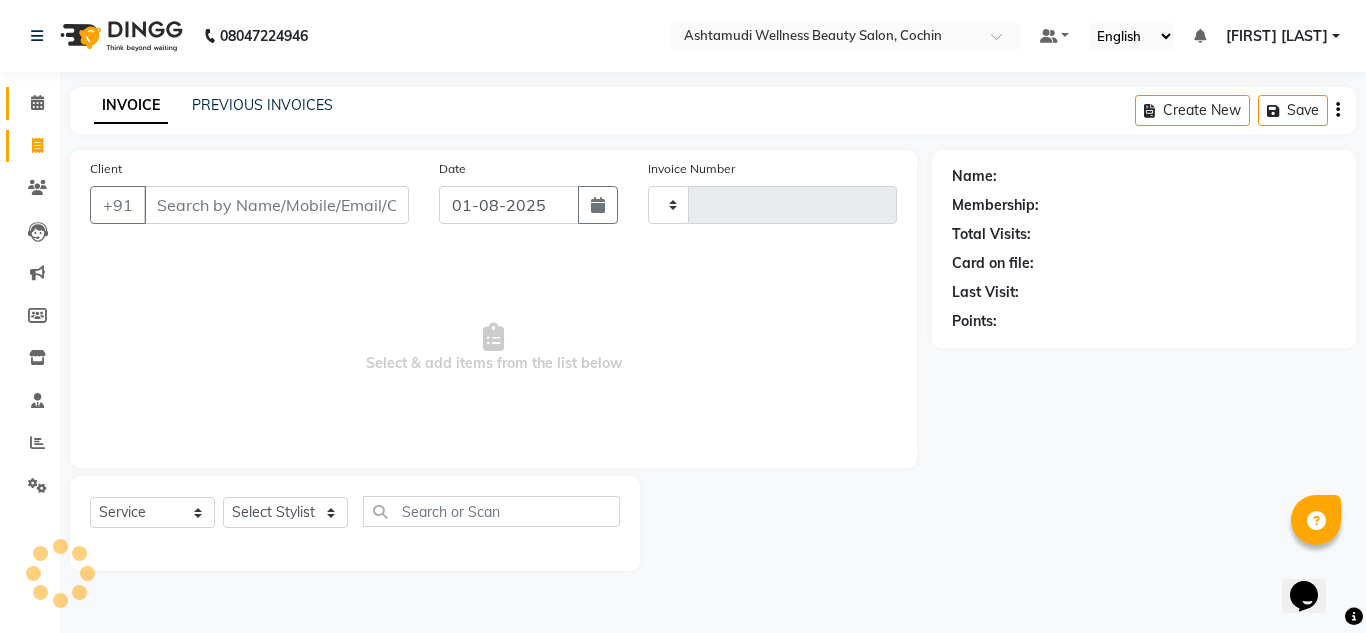 type on "3598" 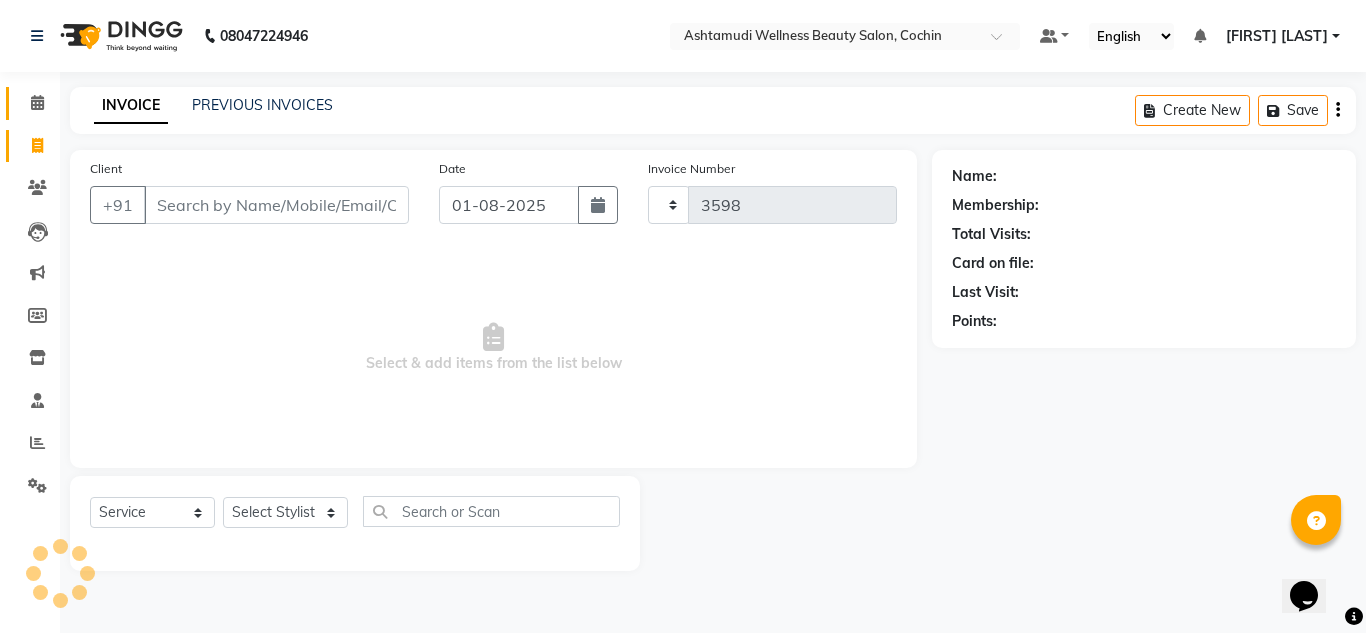 select on "4632" 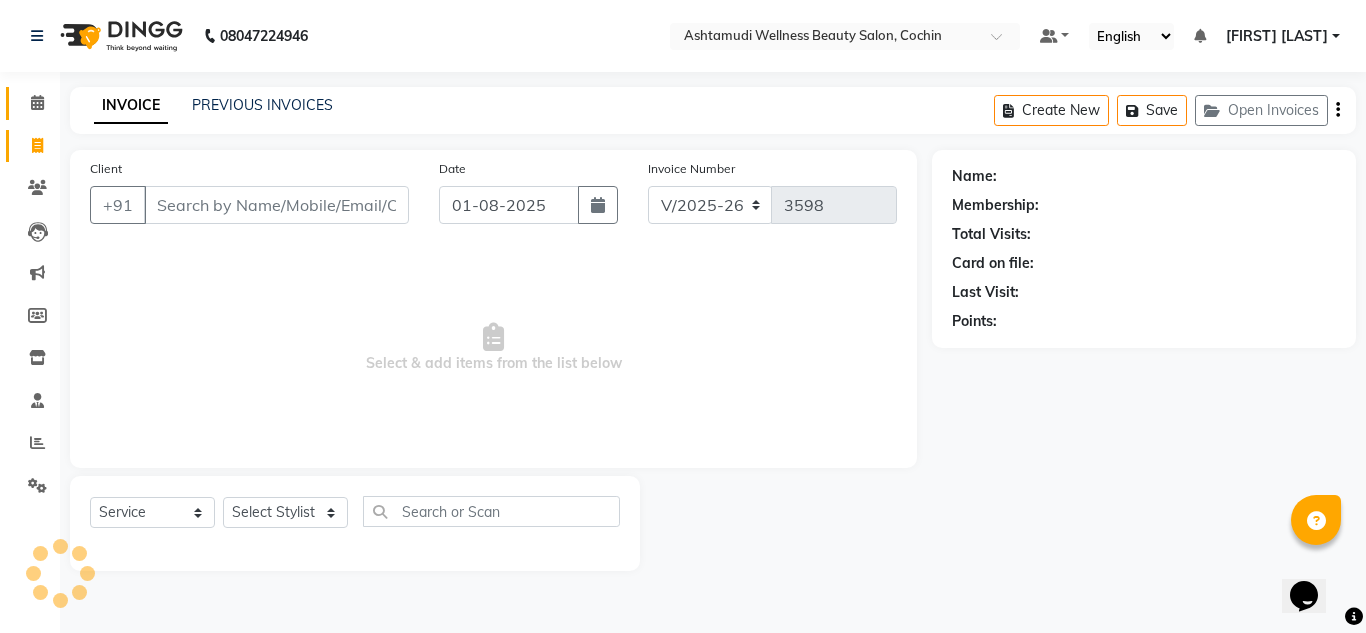 click on "Calendar" 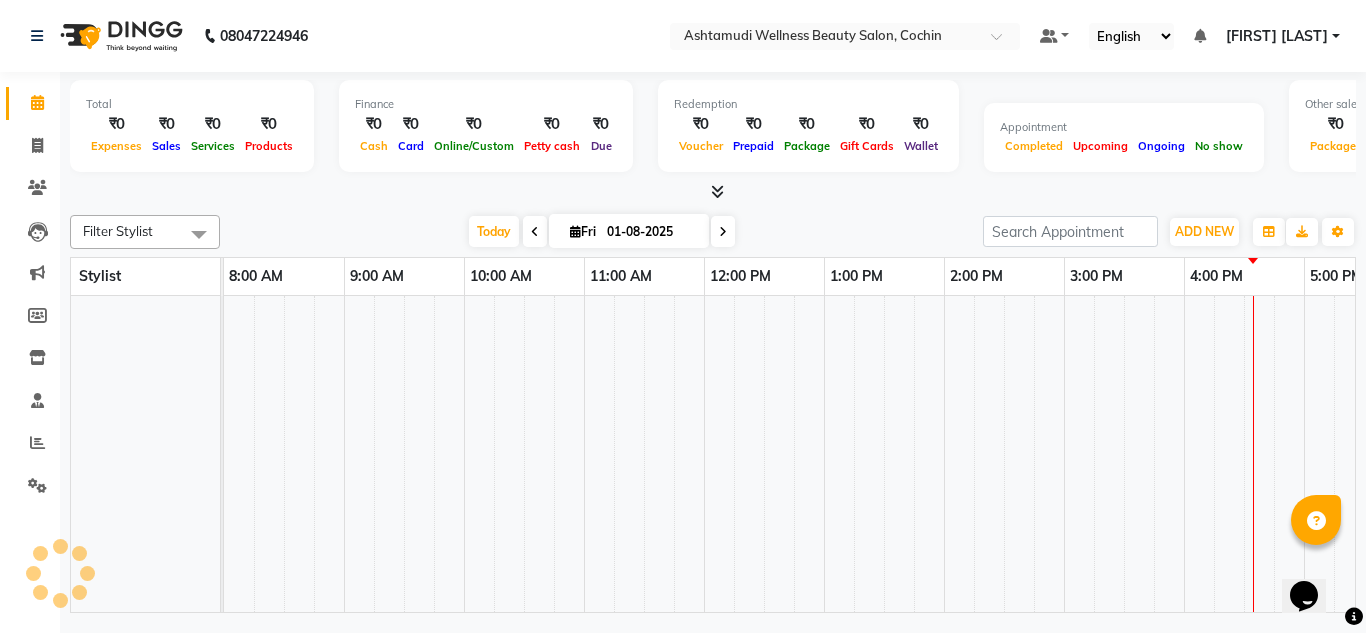 scroll, scrollTop: 0, scrollLeft: 0, axis: both 